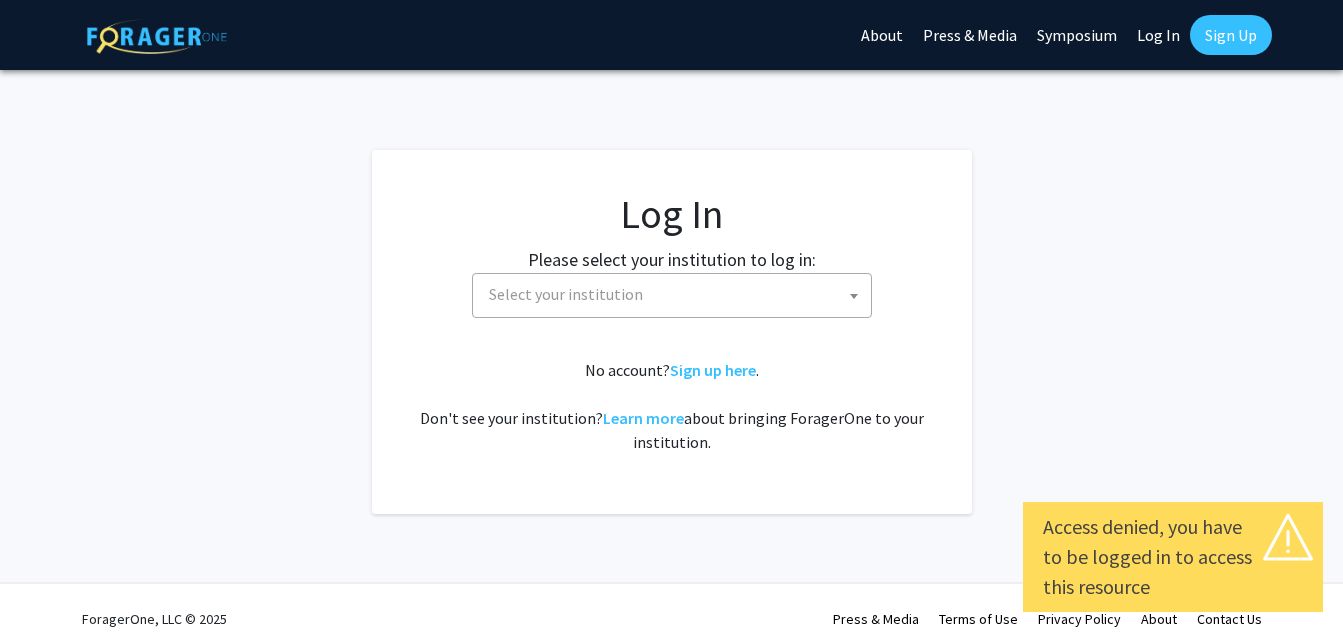 select 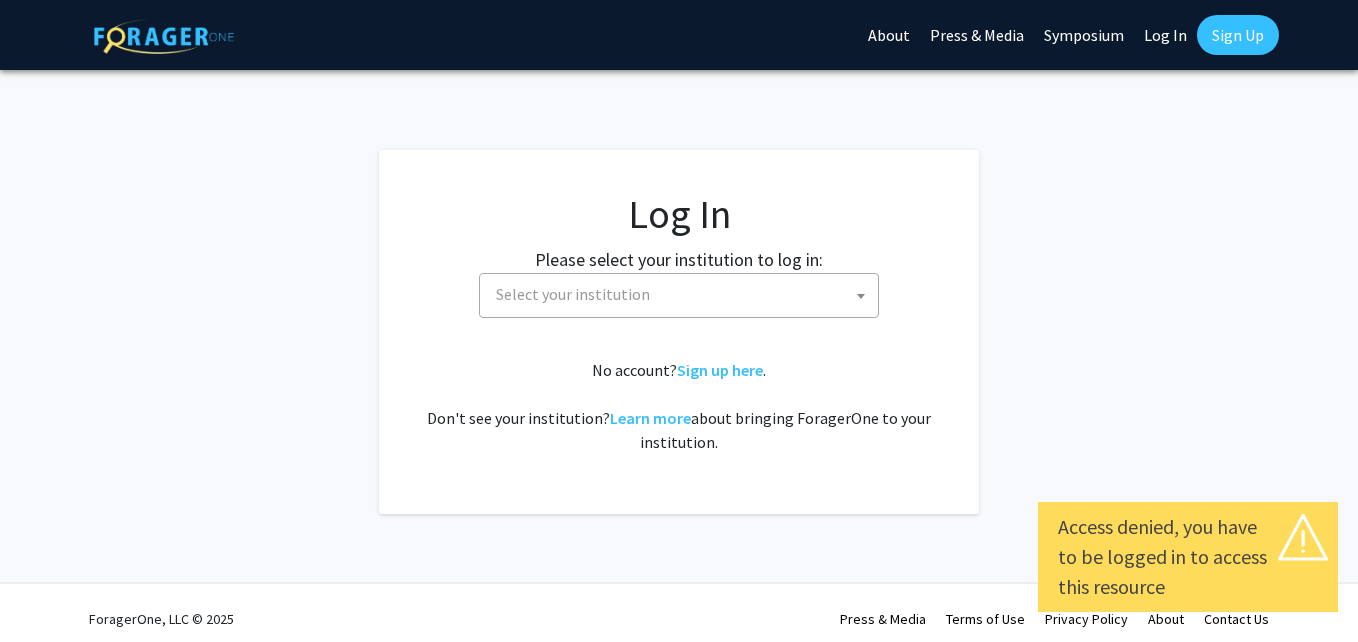 select 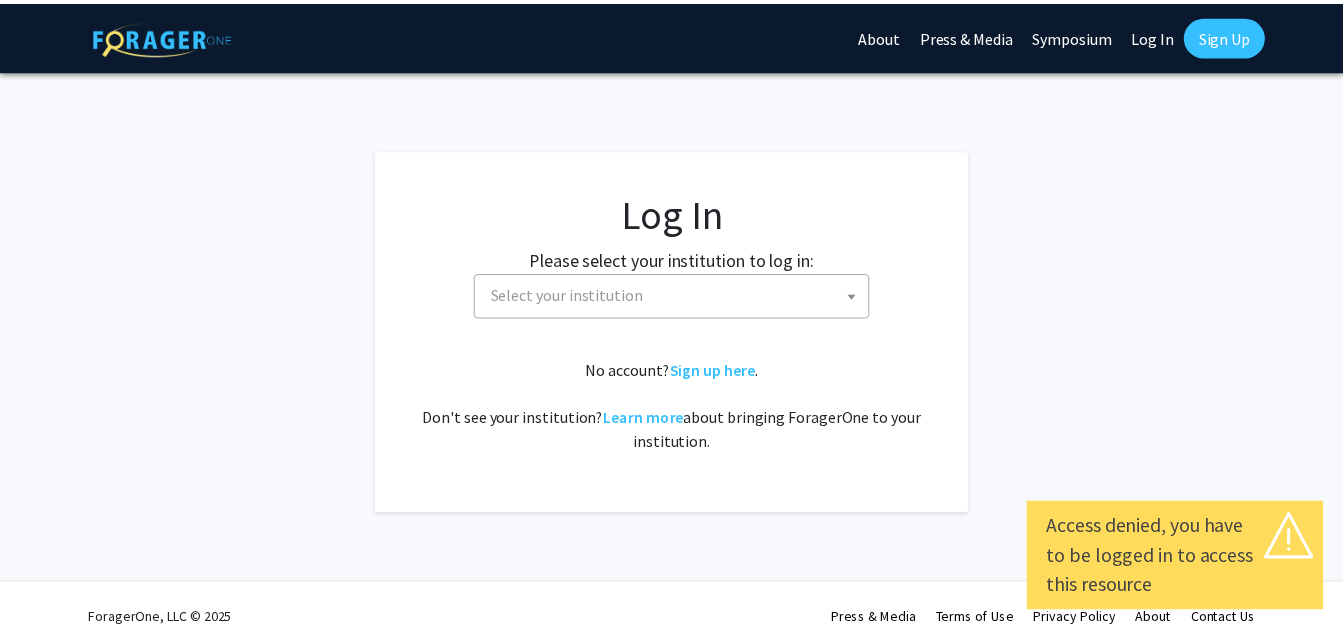 scroll, scrollTop: 0, scrollLeft: 0, axis: both 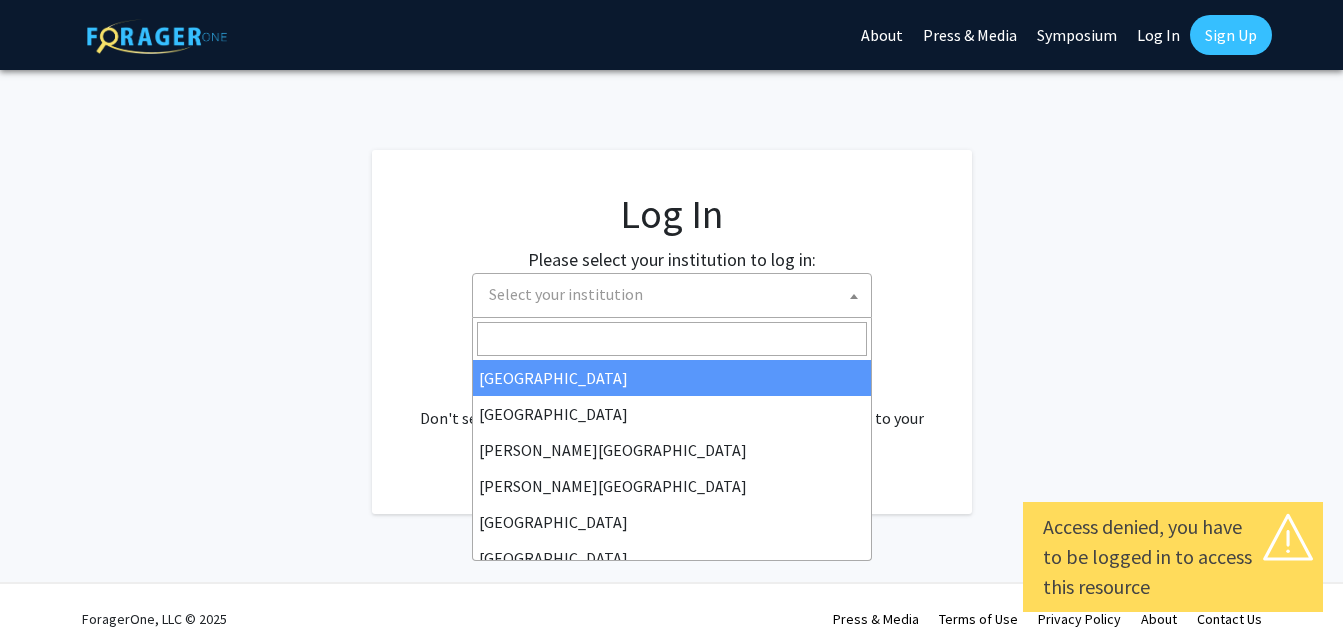 click on "Select your institution" at bounding box center [676, 294] 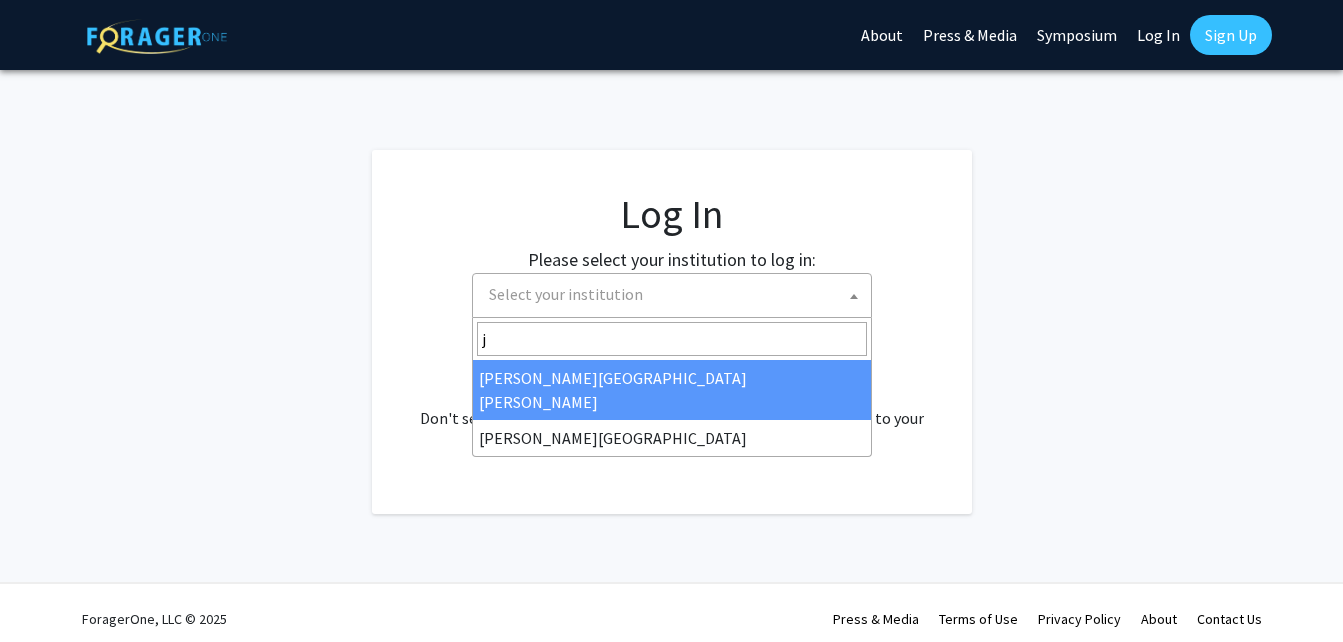 type on "j" 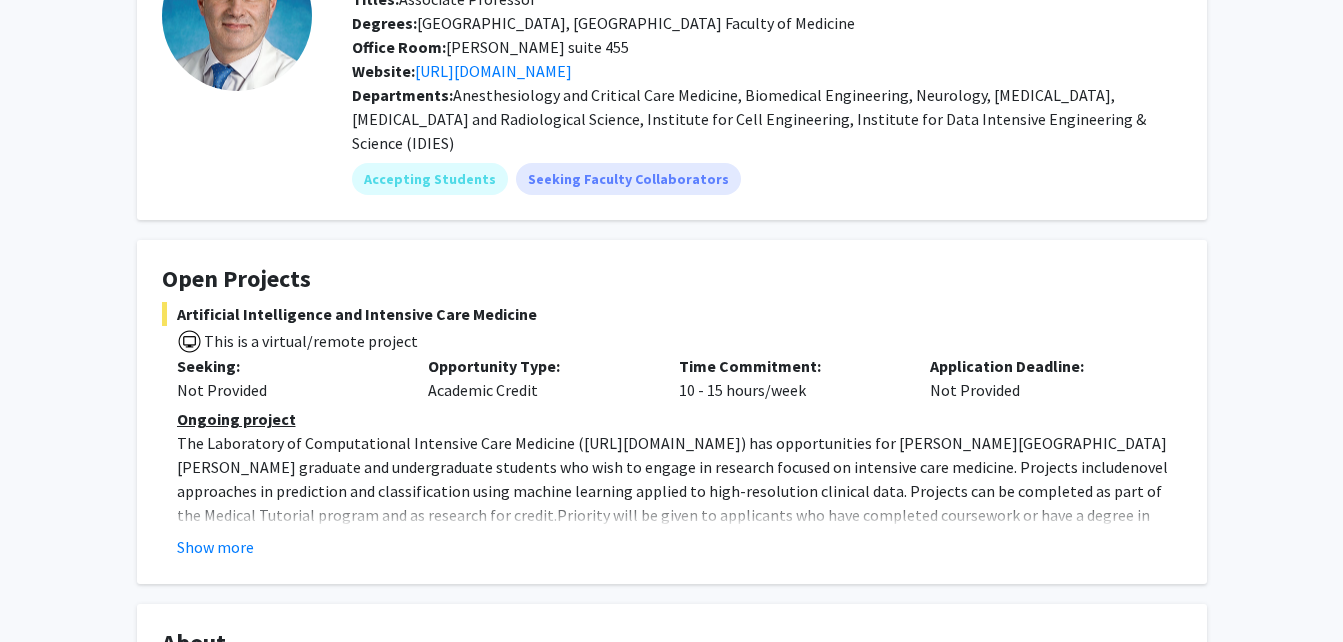 scroll, scrollTop: 172, scrollLeft: 0, axis: vertical 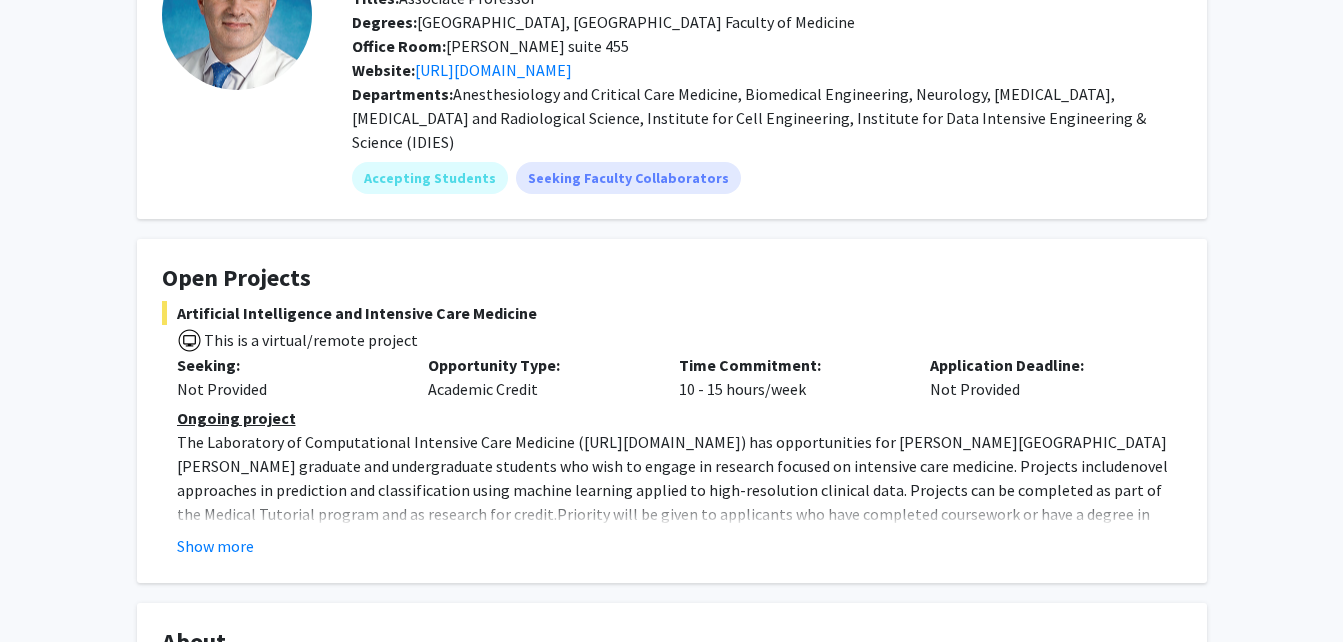 click on "Ongoing project" 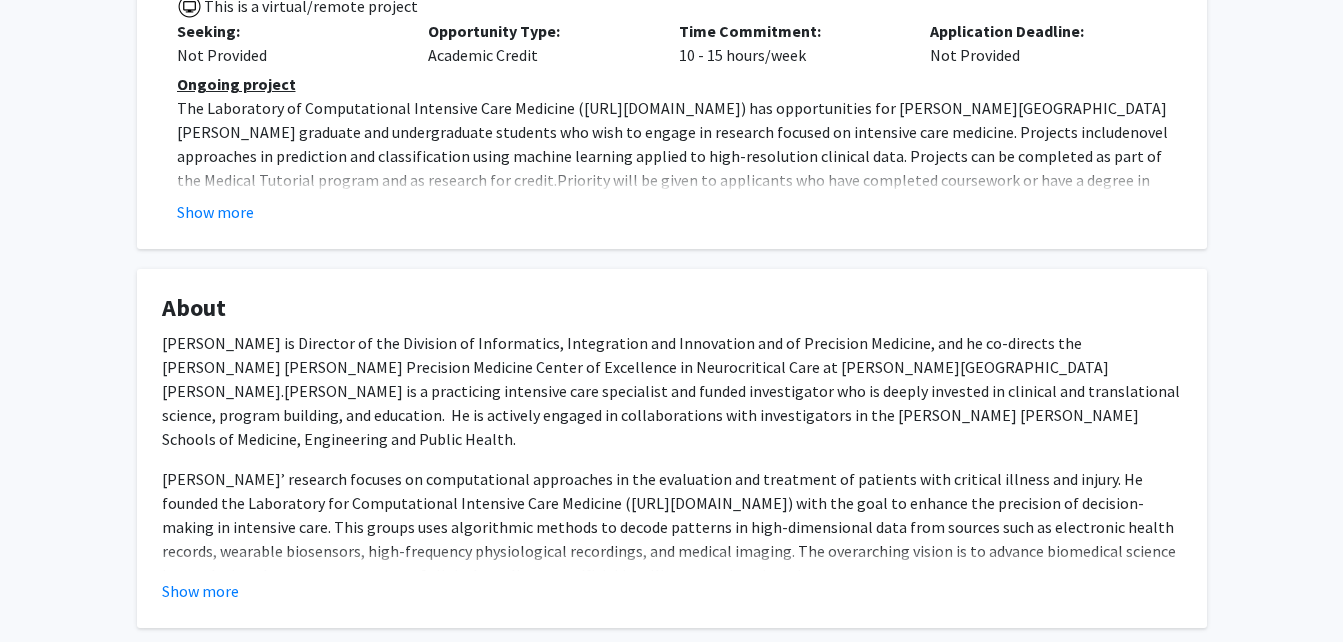 scroll, scrollTop: 504, scrollLeft: 0, axis: vertical 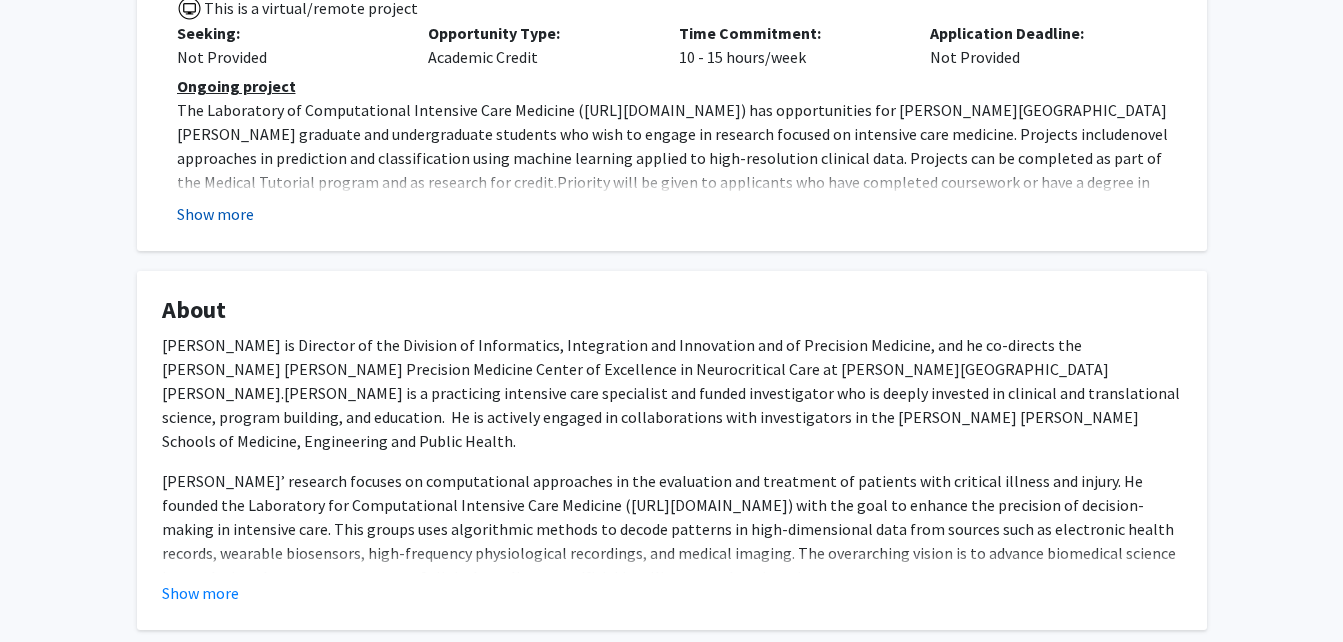click on "Show more" 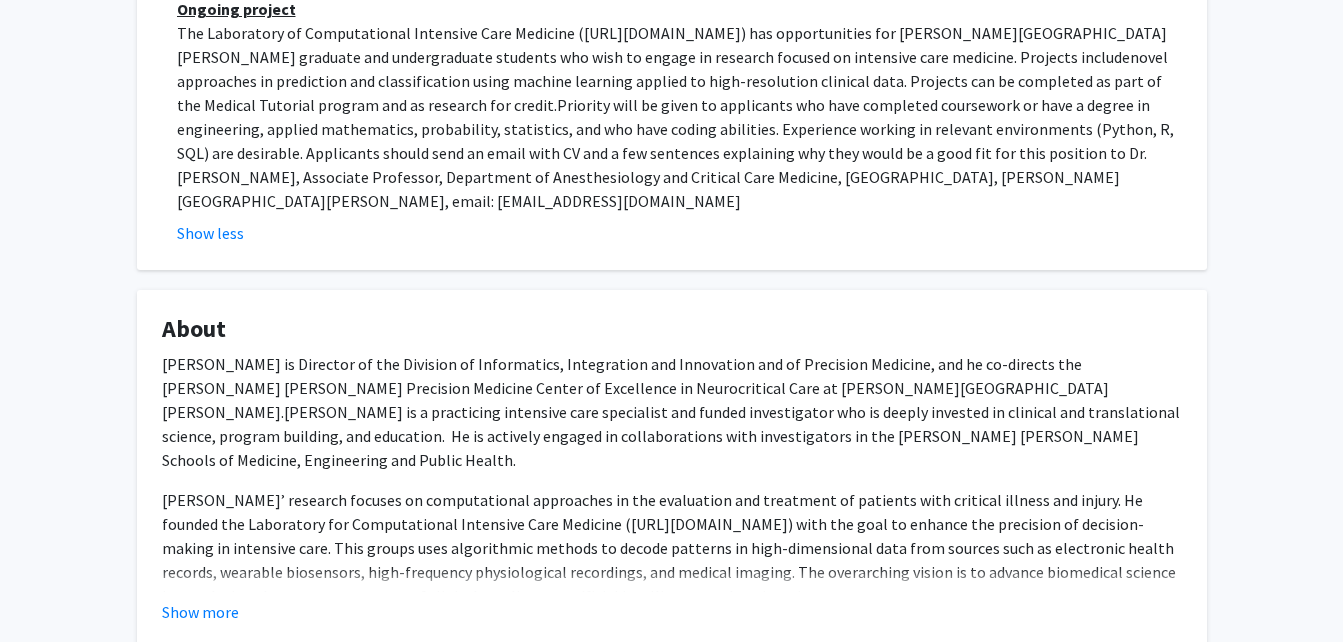 scroll, scrollTop: 582, scrollLeft: 0, axis: vertical 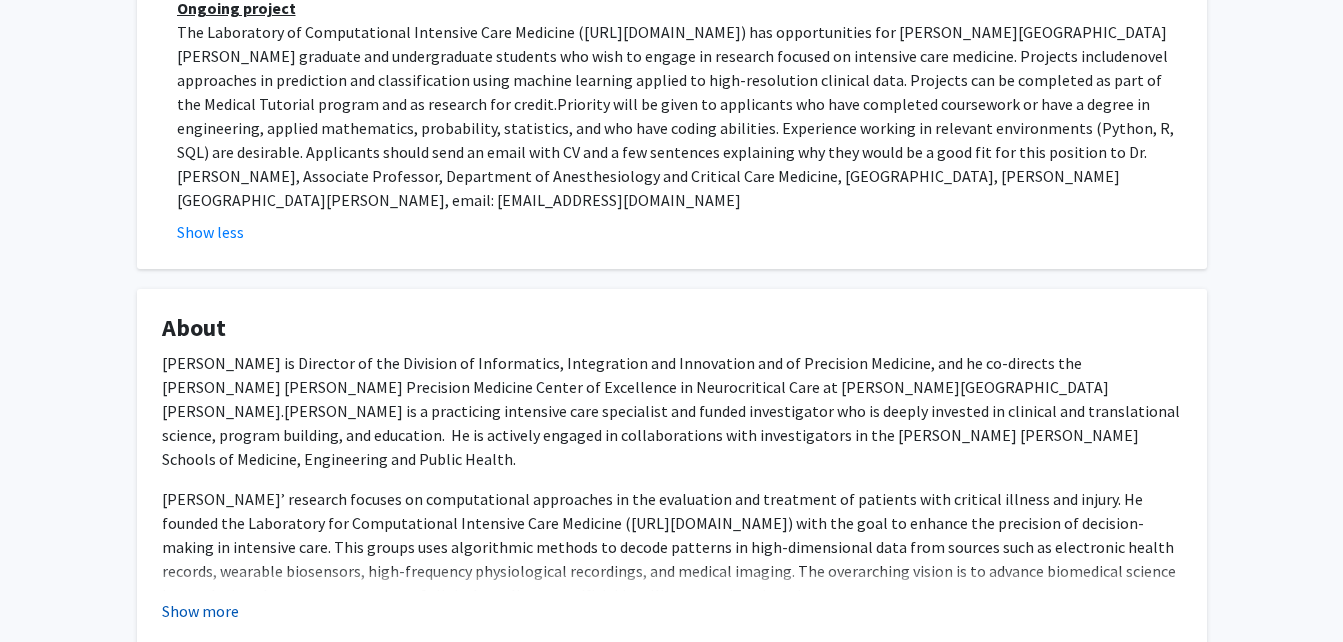 click on "Show more" 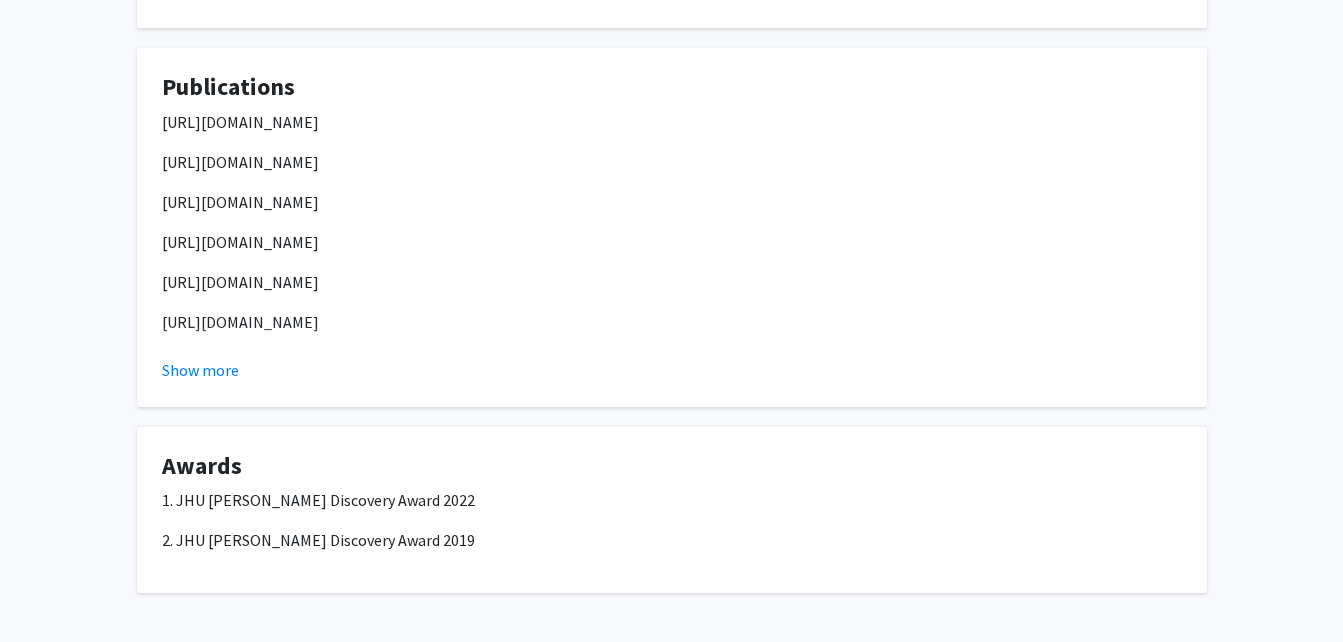 scroll, scrollTop: 1940, scrollLeft: 0, axis: vertical 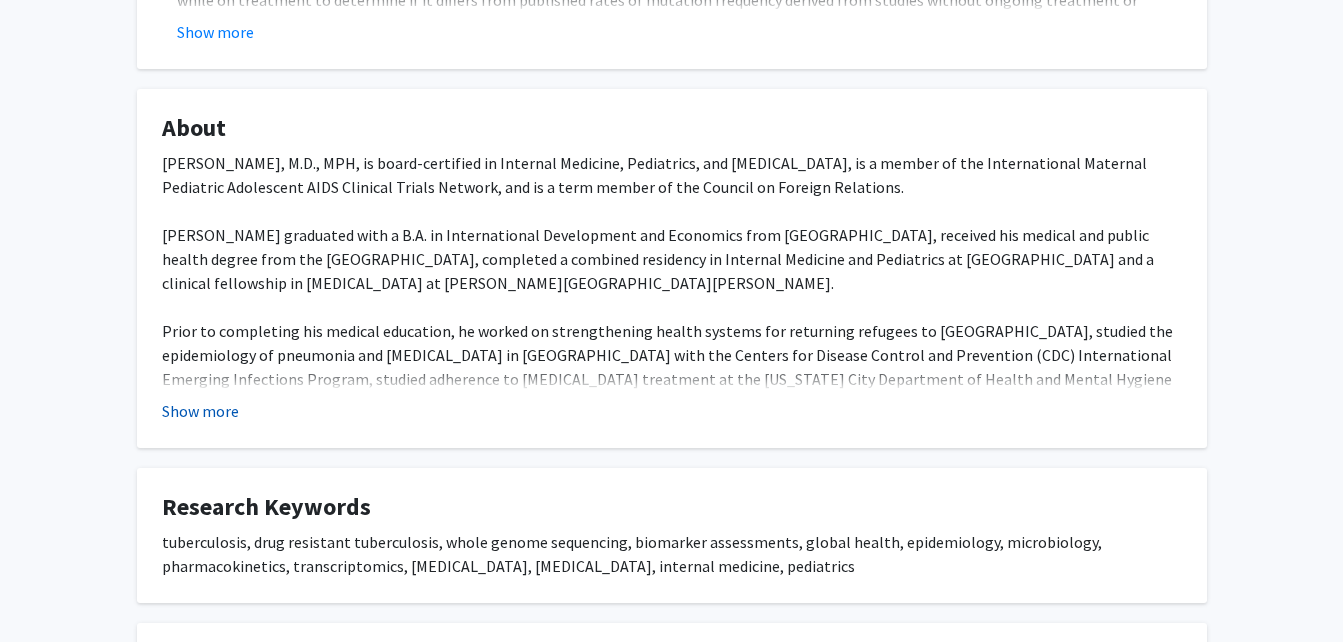 click on "Show more" 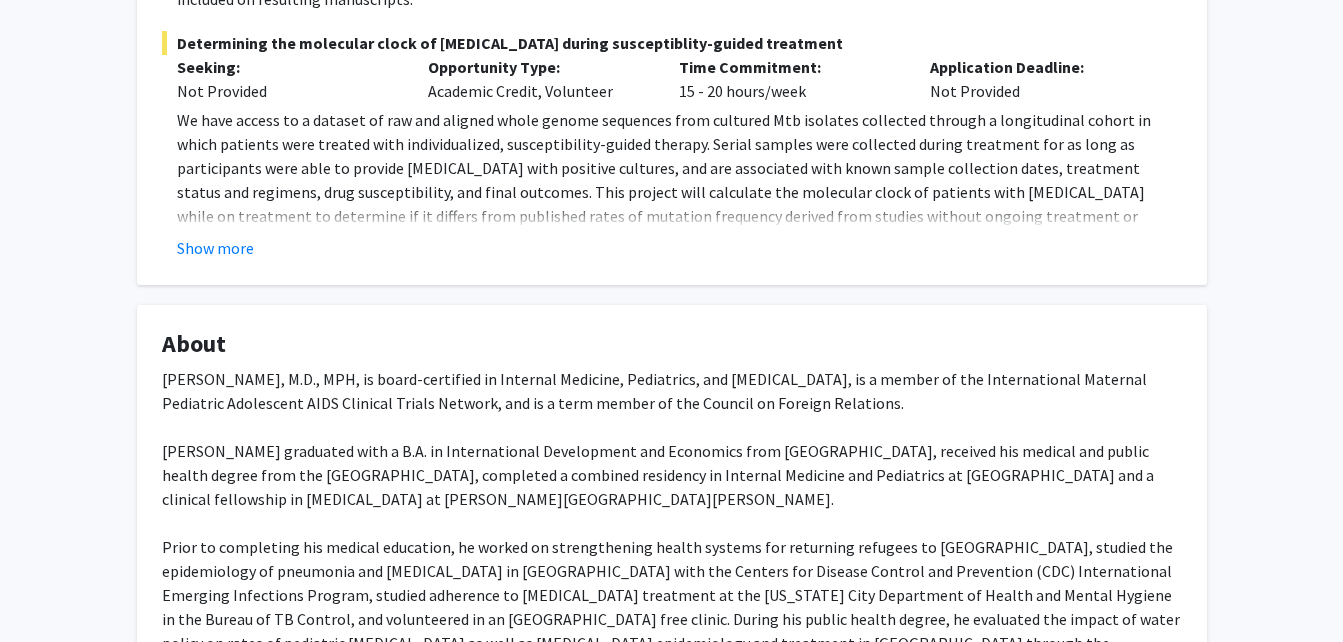 scroll, scrollTop: 803, scrollLeft: 0, axis: vertical 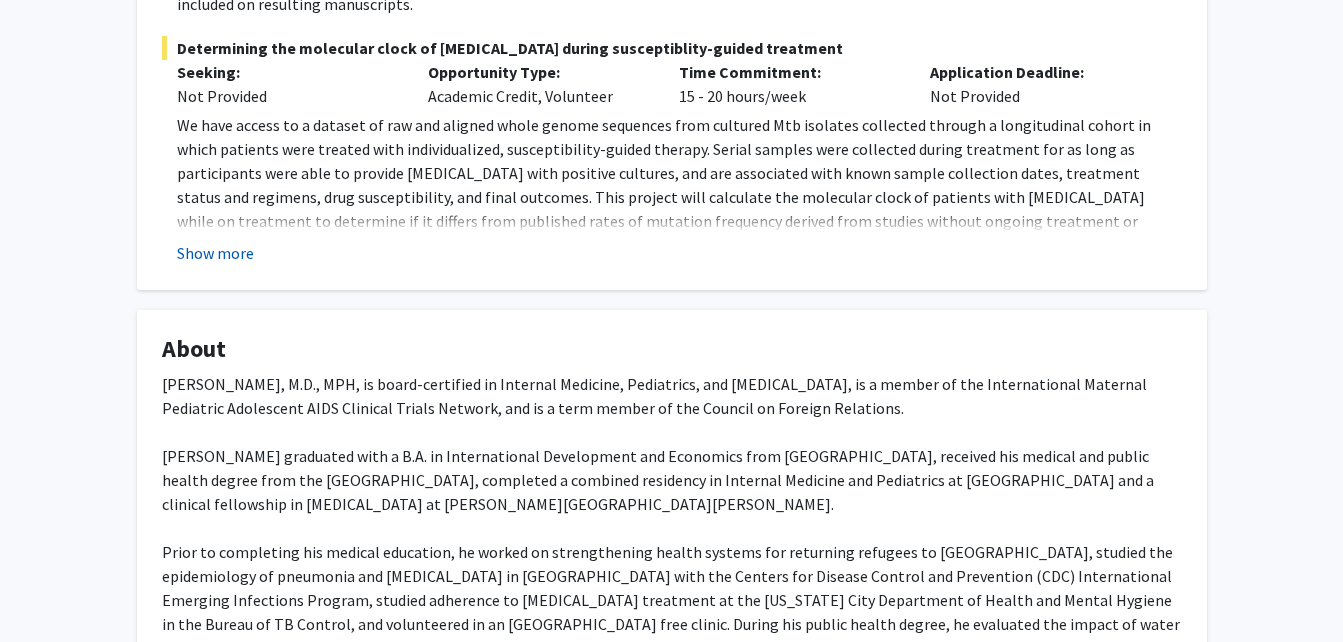 click on "Show more" 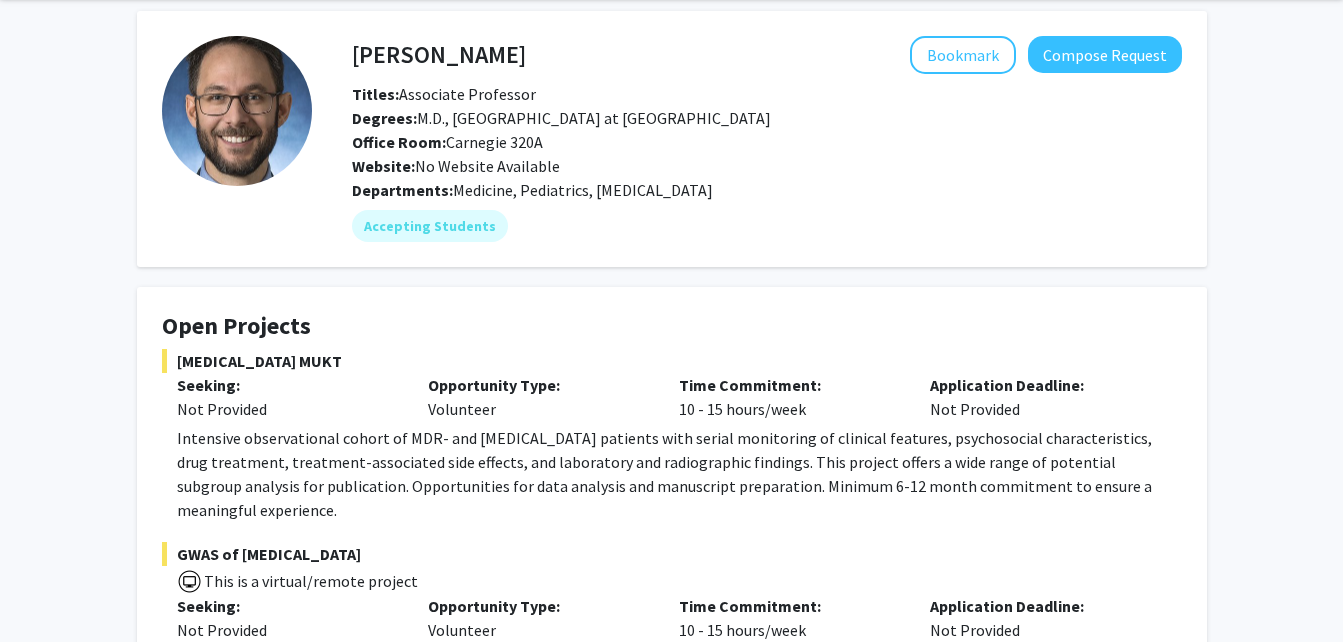 scroll, scrollTop: 77, scrollLeft: 0, axis: vertical 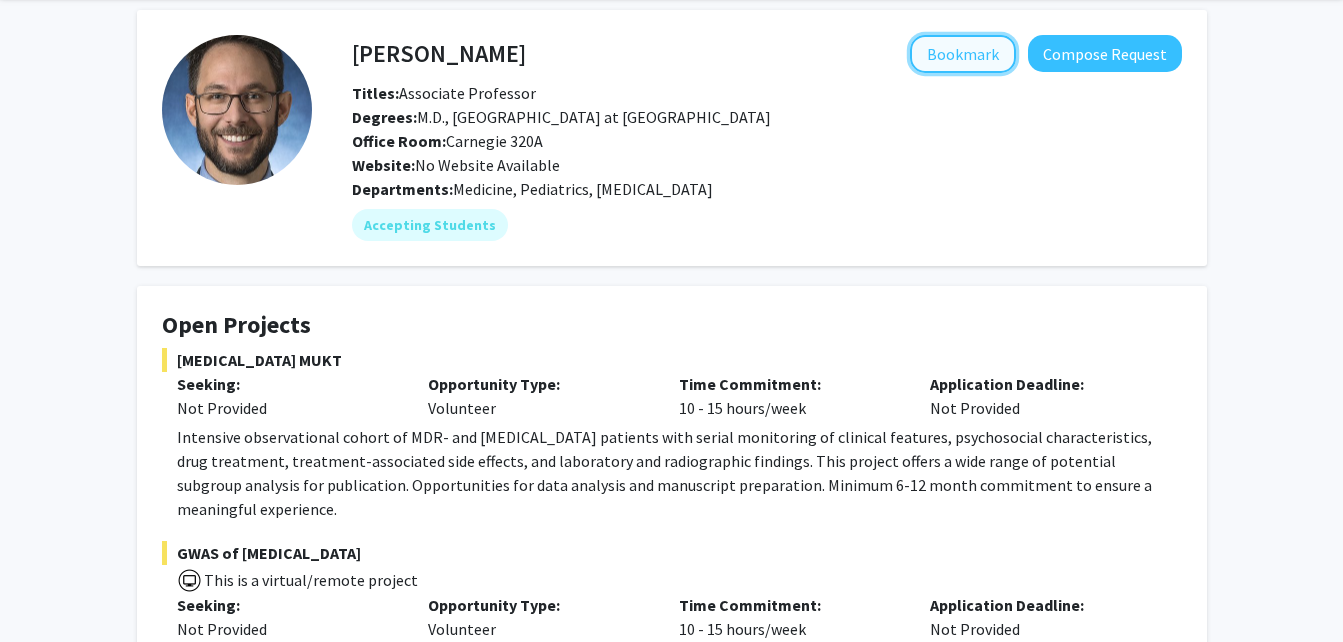 click on "Bookmark" 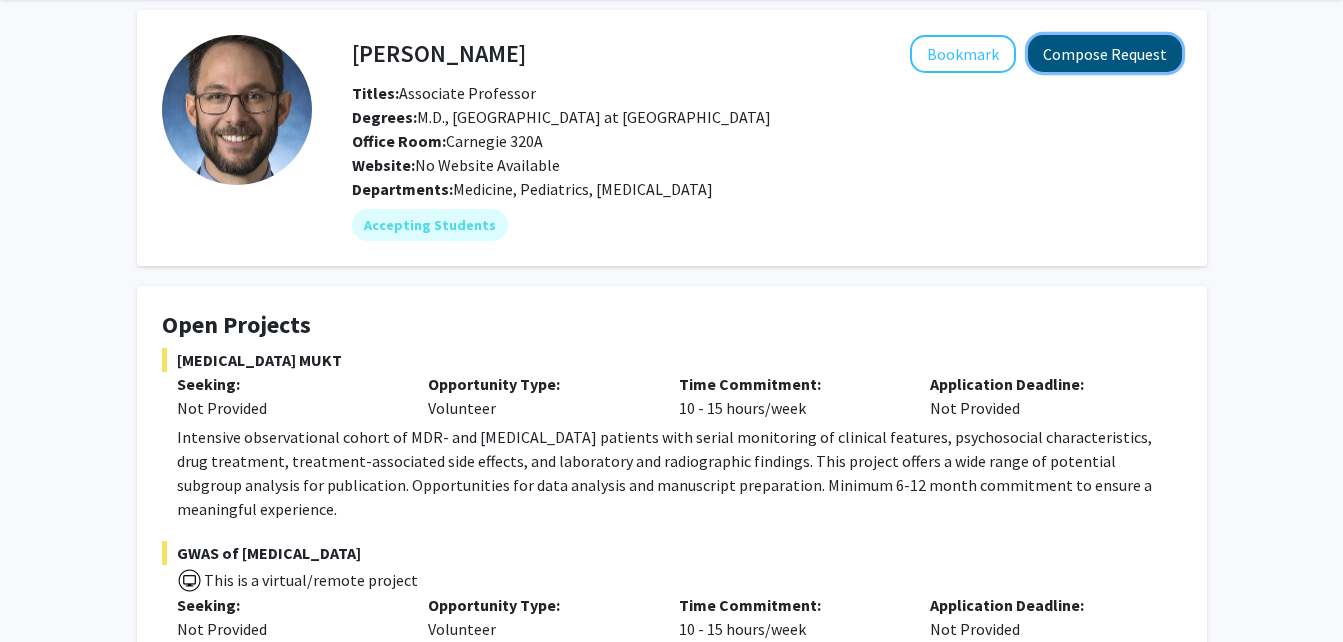 click on "Compose Request" 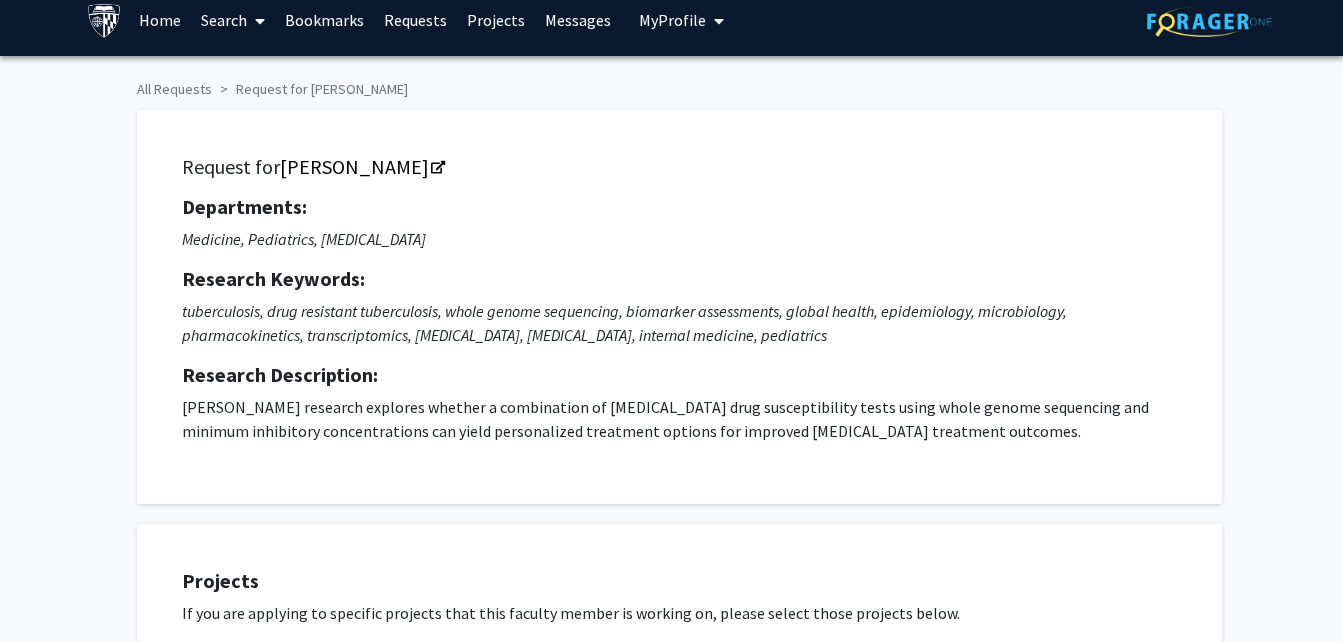 scroll, scrollTop: 15, scrollLeft: 0, axis: vertical 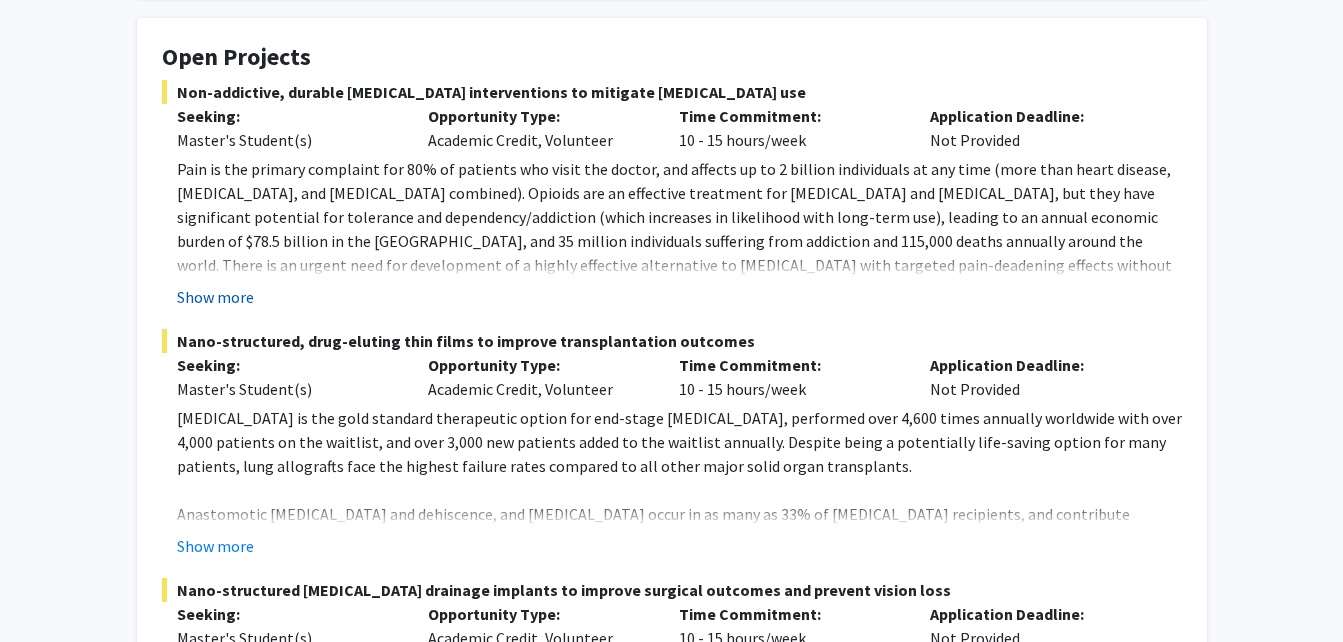 click on "Show more" 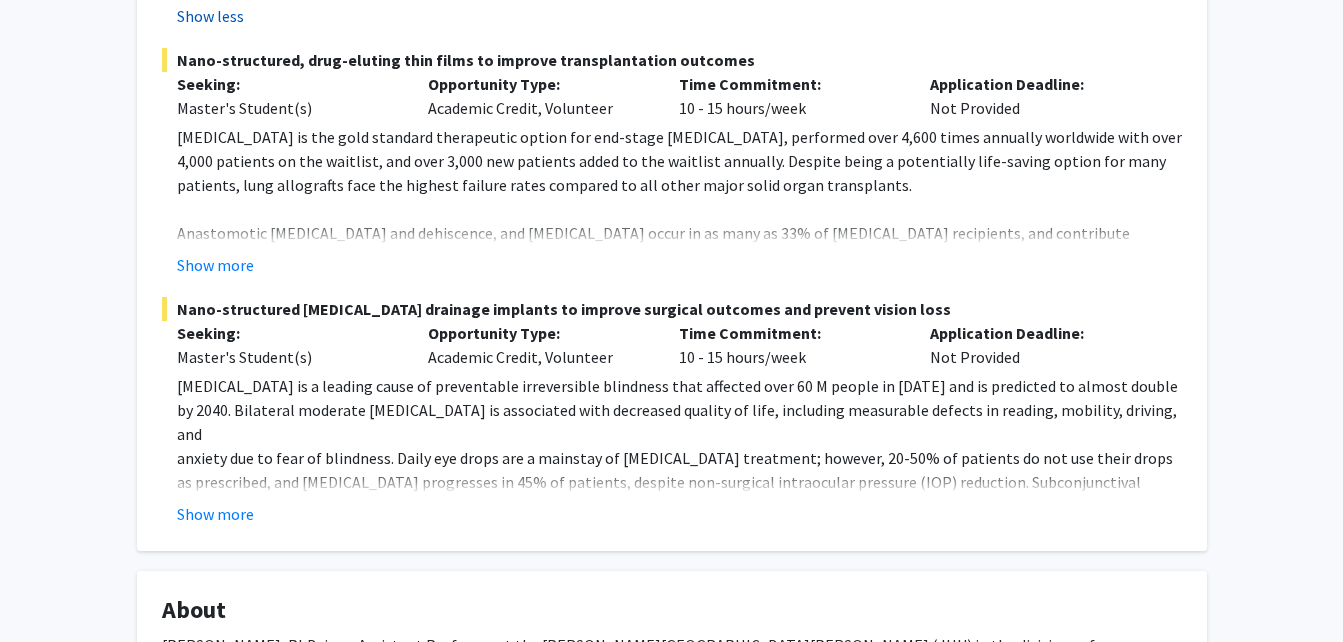 scroll, scrollTop: 795, scrollLeft: 0, axis: vertical 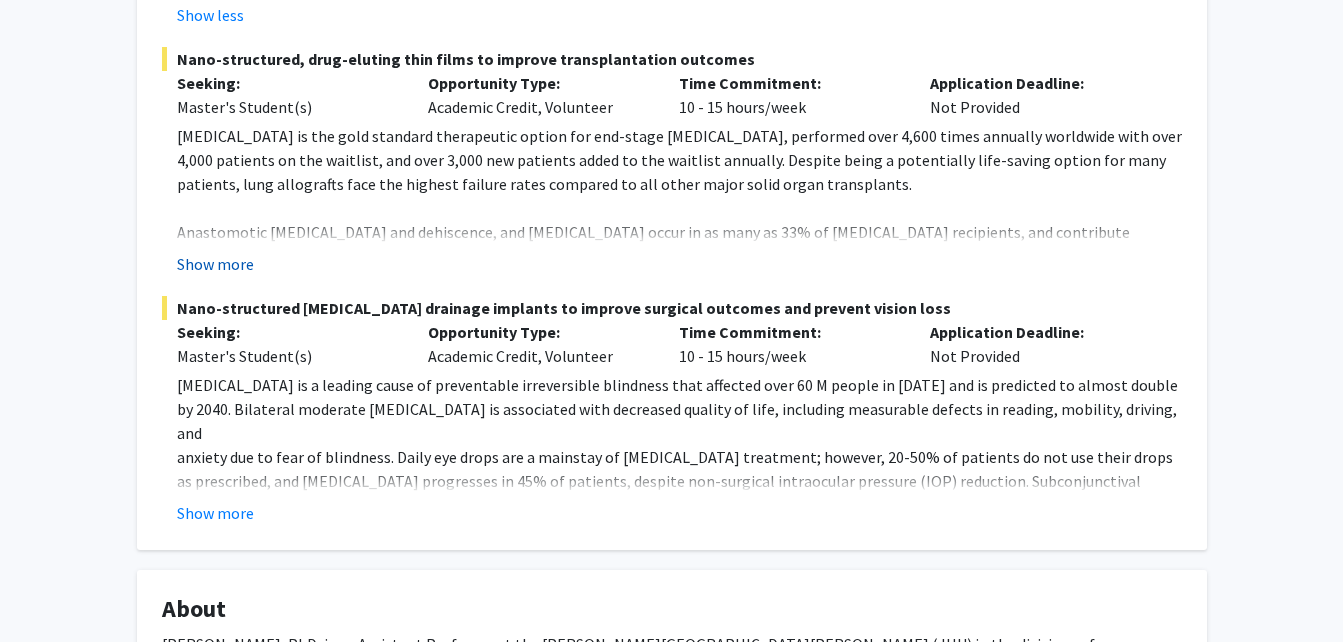 click on "Show more" 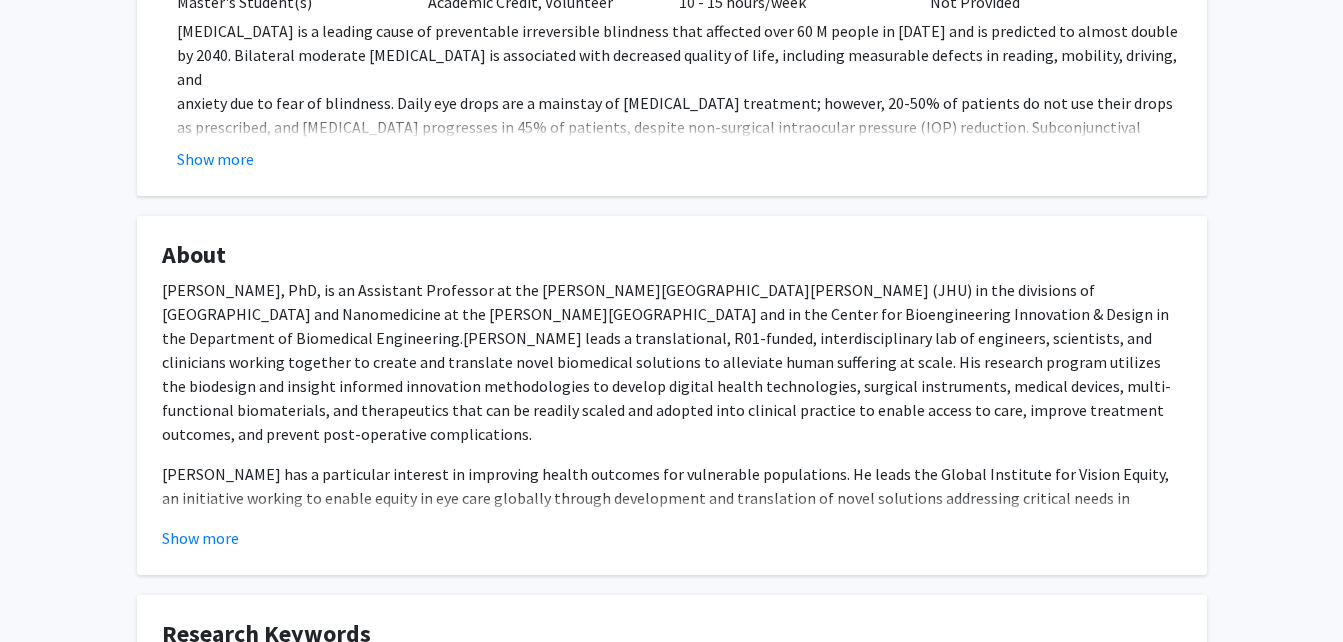 scroll, scrollTop: 1409, scrollLeft: 0, axis: vertical 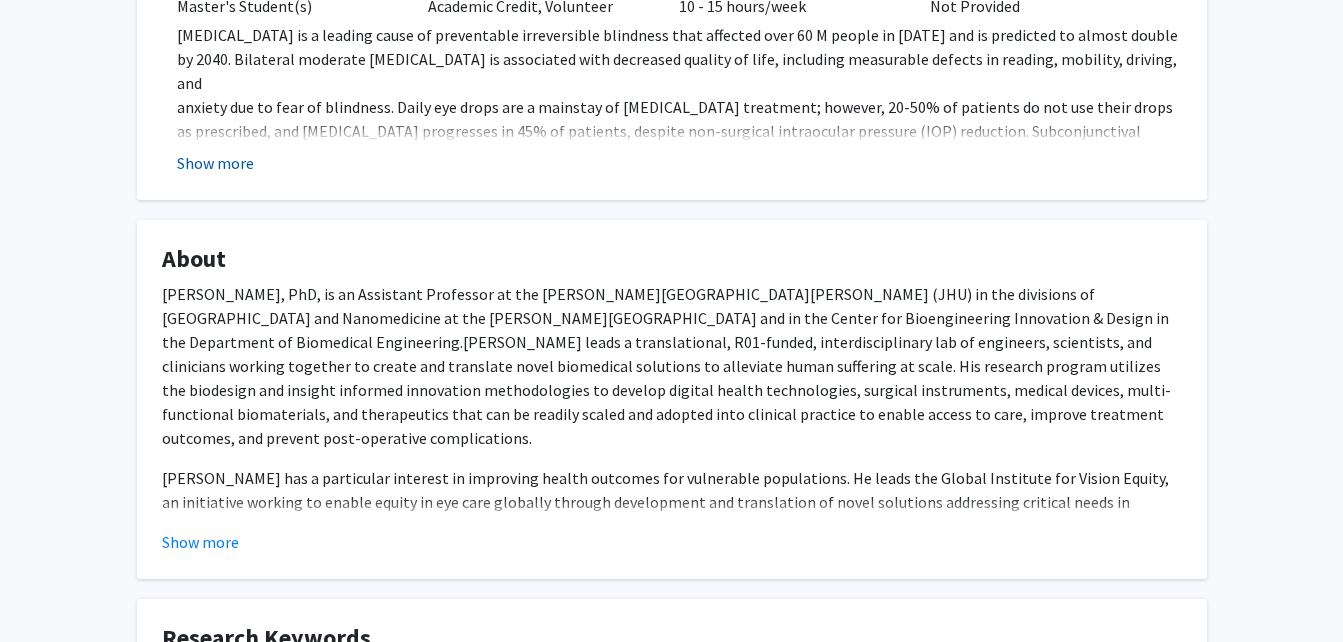 click on "Show more" 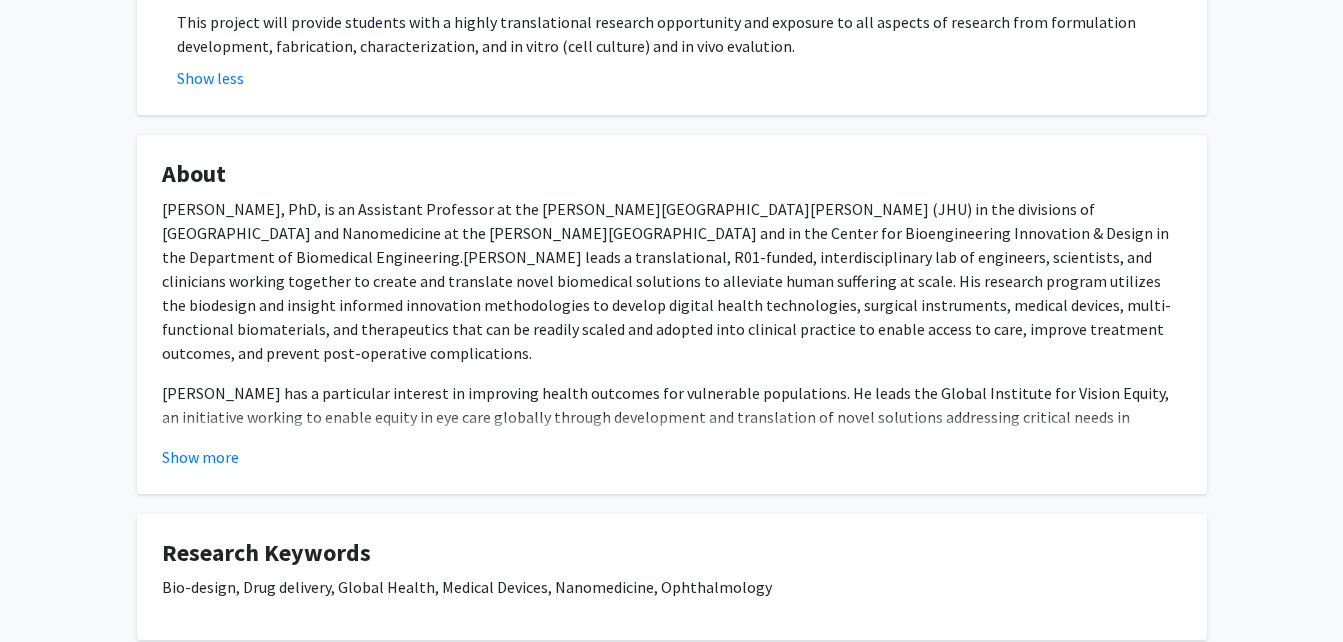 scroll, scrollTop: 1713, scrollLeft: 0, axis: vertical 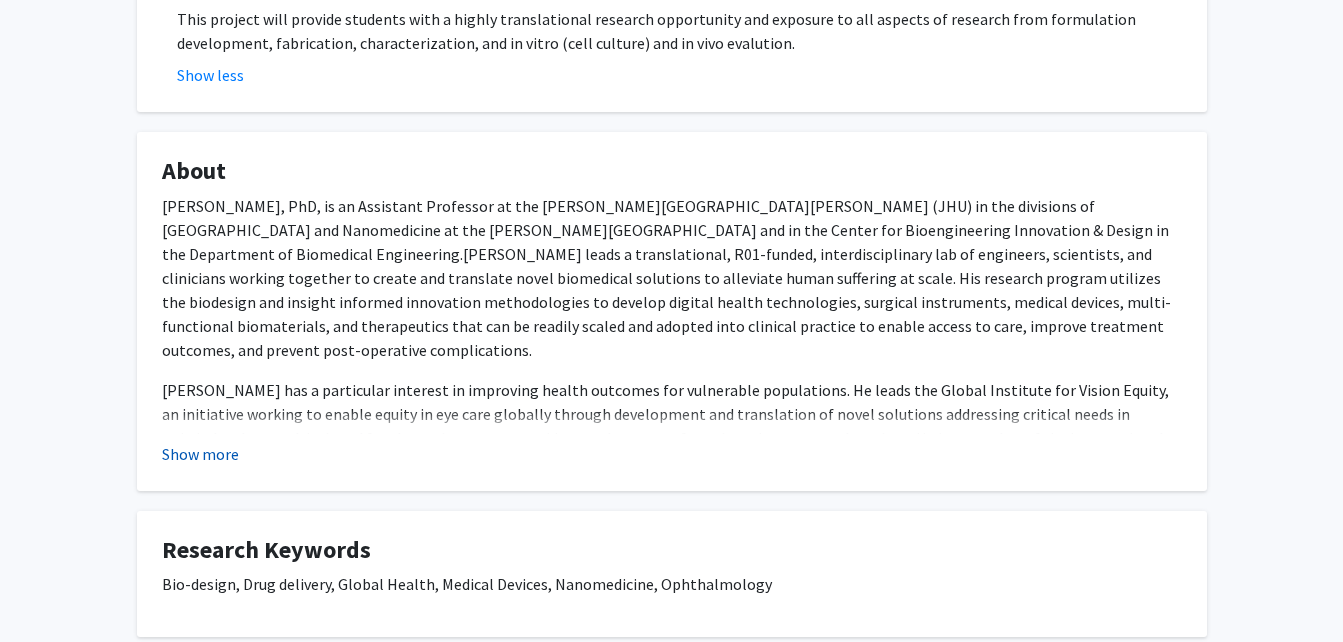 click on "Show more" 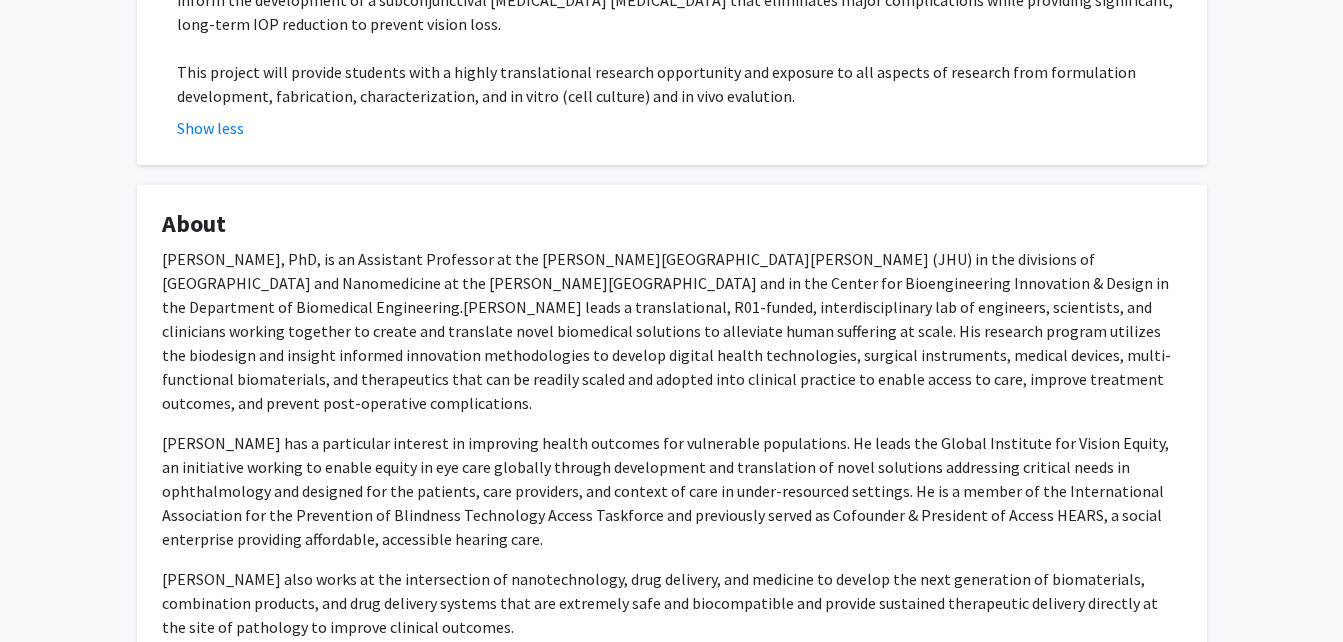 scroll, scrollTop: 1654, scrollLeft: 0, axis: vertical 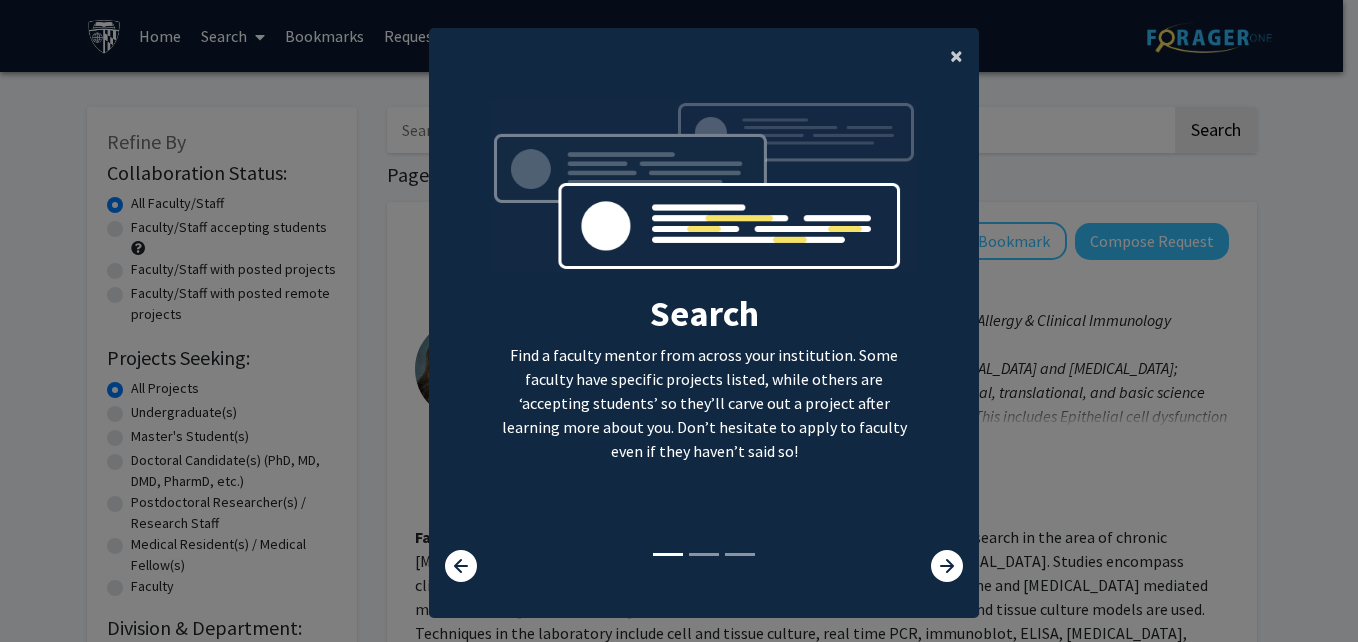 click on "×" 